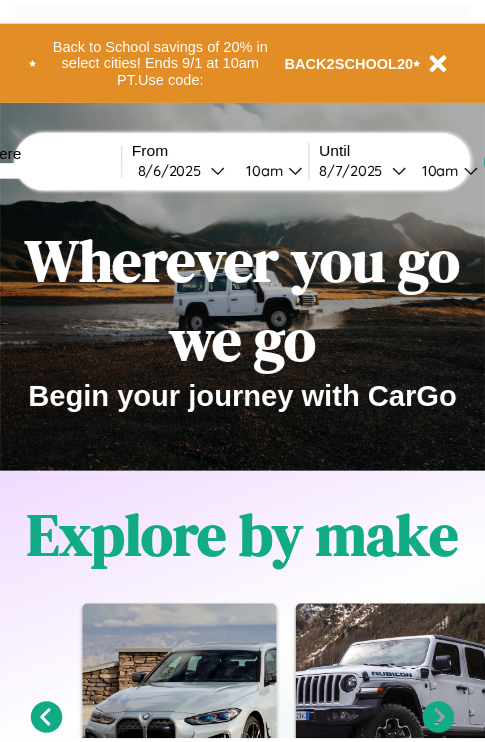 scroll, scrollTop: 0, scrollLeft: 0, axis: both 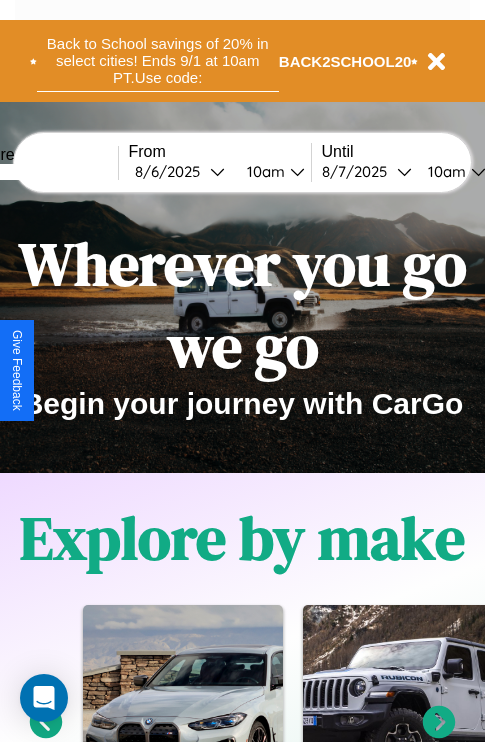 click on "Back to School savings of 20% in select cities! Ends 9/1 at 10am PT.  Use code:" at bounding box center (158, 61) 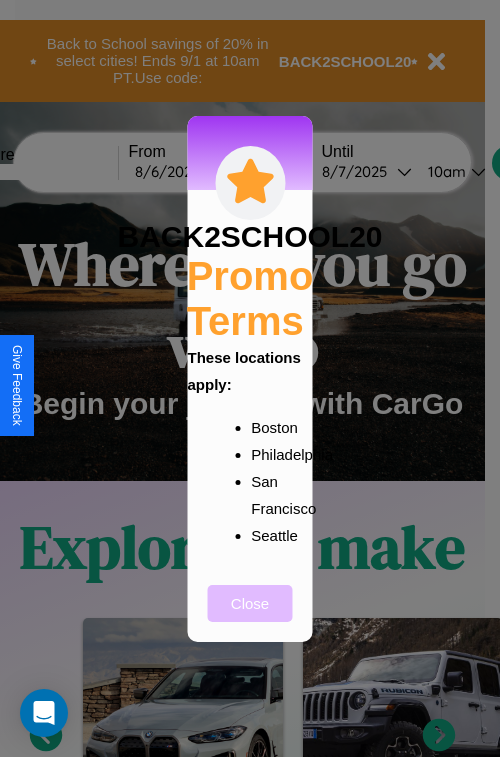 click on "Close" at bounding box center [250, 603] 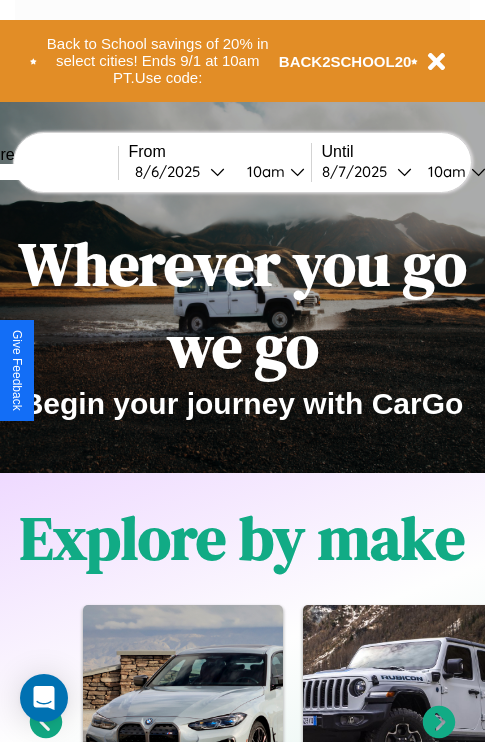 scroll, scrollTop: 2423, scrollLeft: 0, axis: vertical 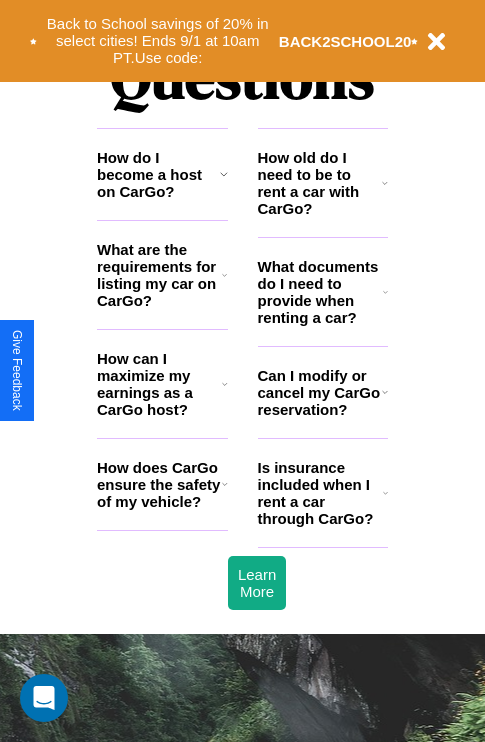 click 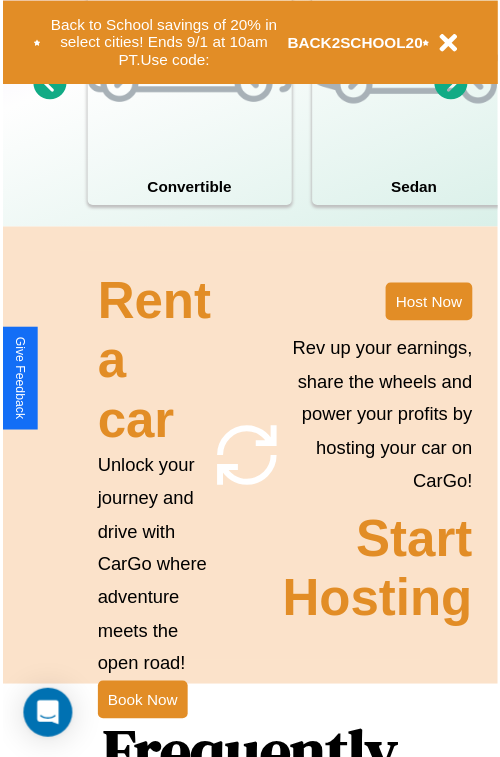 scroll, scrollTop: 0, scrollLeft: 0, axis: both 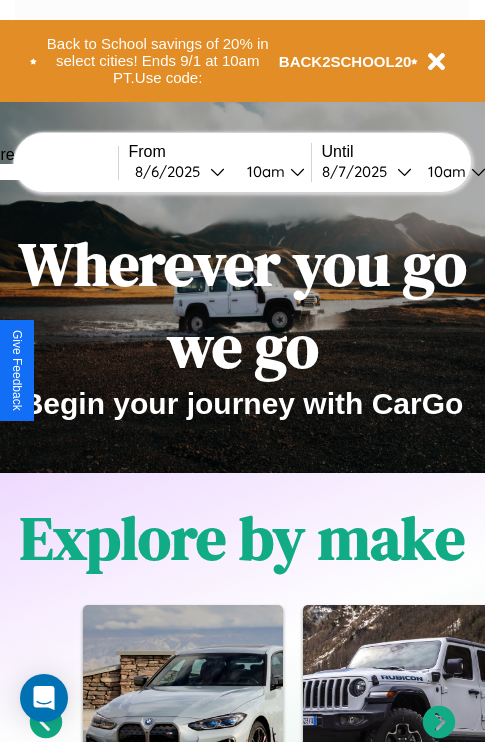click at bounding box center [43, 172] 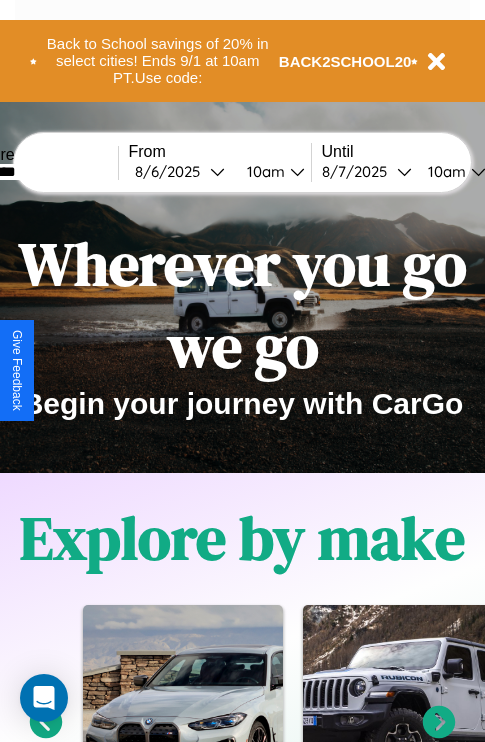 type on "********" 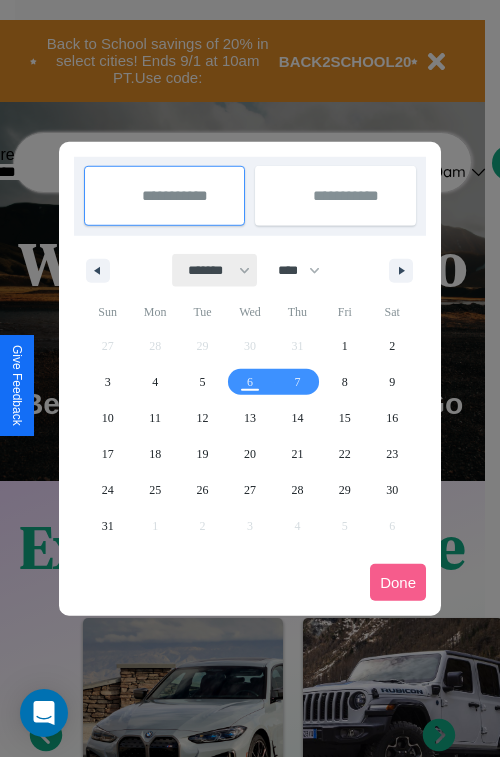 click on "******* ******** ***** ***** *** **** **** ****** ********* ******* ******** ********" at bounding box center [215, 270] 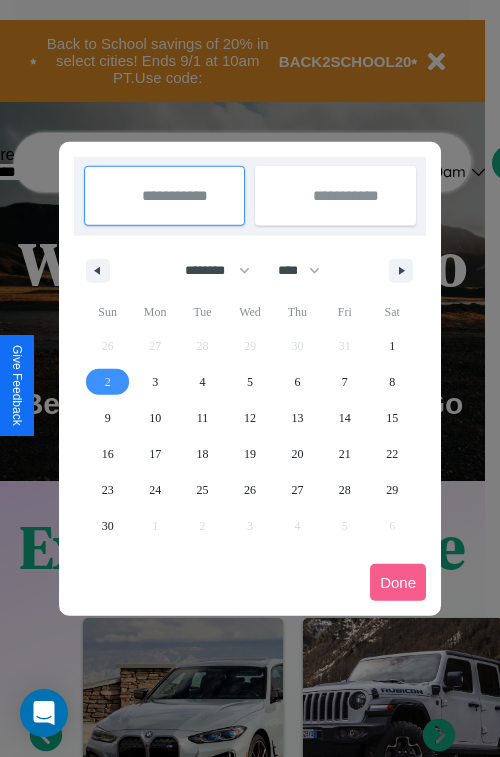 click on "2" at bounding box center [108, 382] 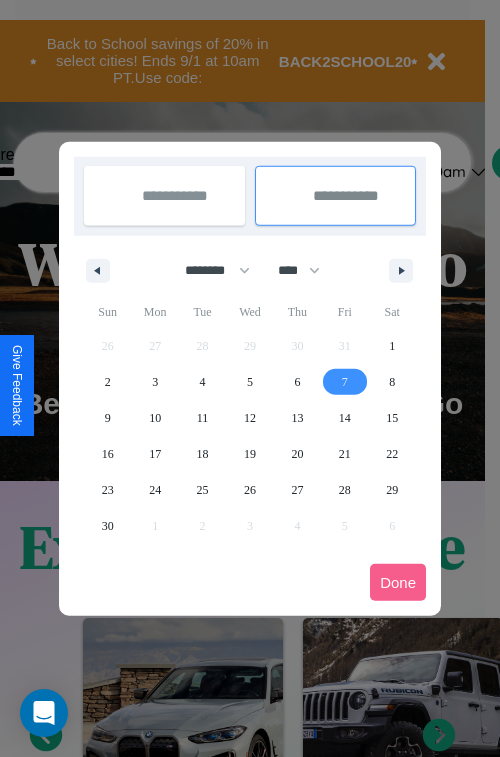 click on "7" at bounding box center [345, 382] 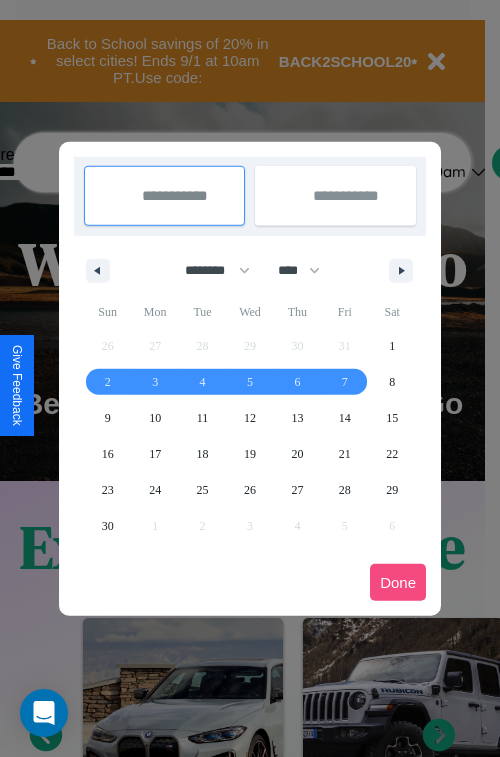 click on "Done" at bounding box center [398, 582] 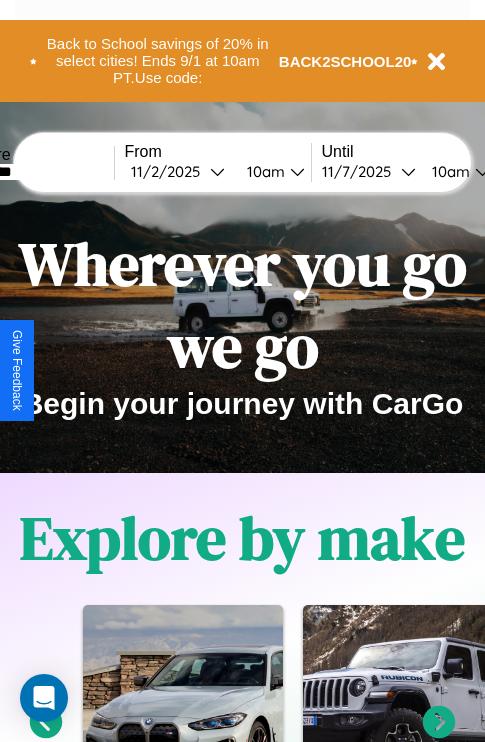 click on "10am" at bounding box center [263, 171] 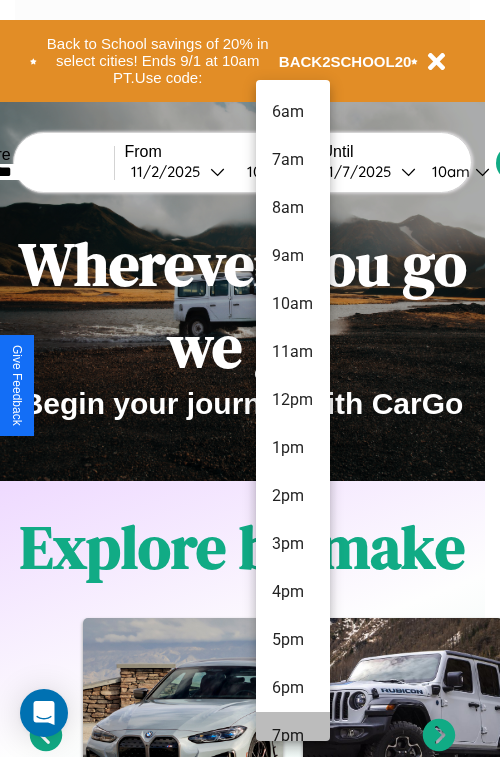 click on "7pm" at bounding box center [293, 736] 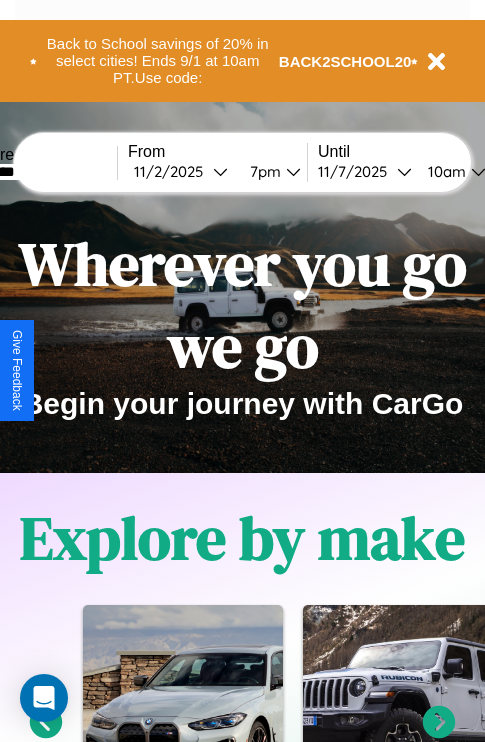 click on "10am" at bounding box center (444, 171) 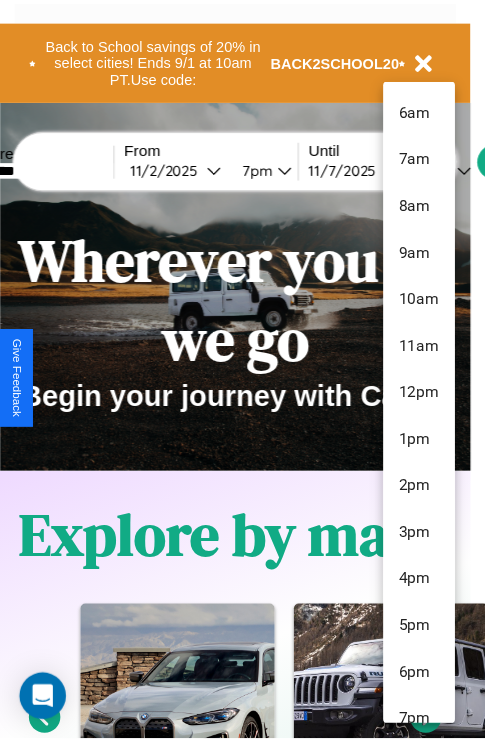 scroll, scrollTop: 163, scrollLeft: 0, axis: vertical 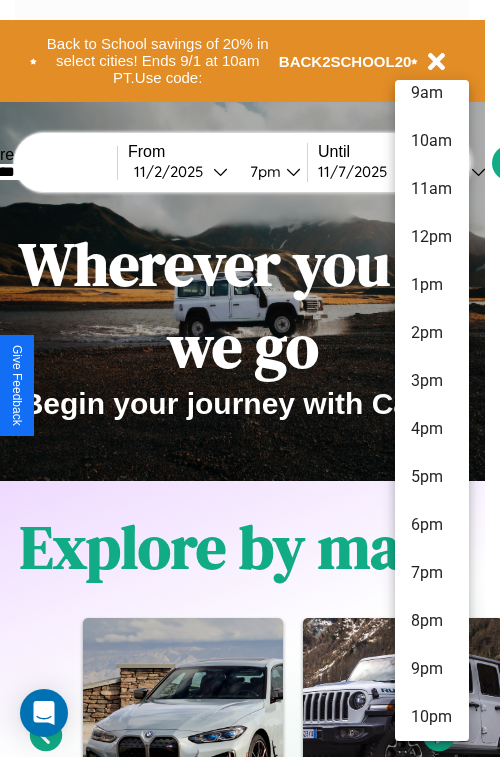 click on "10pm" at bounding box center (432, 717) 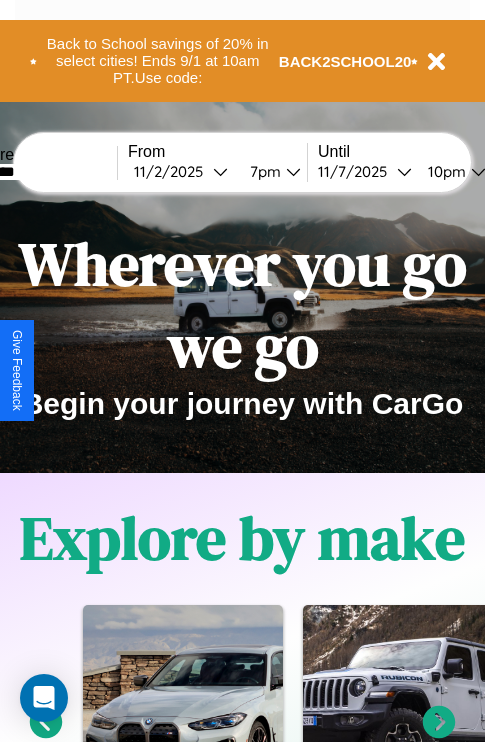 scroll, scrollTop: 0, scrollLeft: 68, axis: horizontal 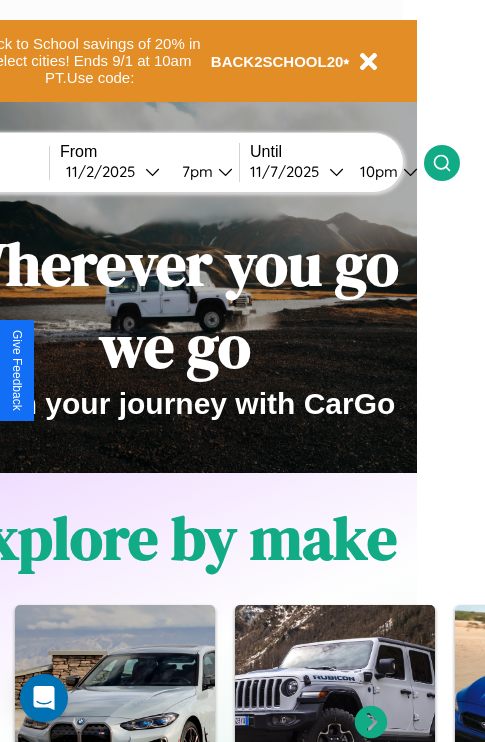 click 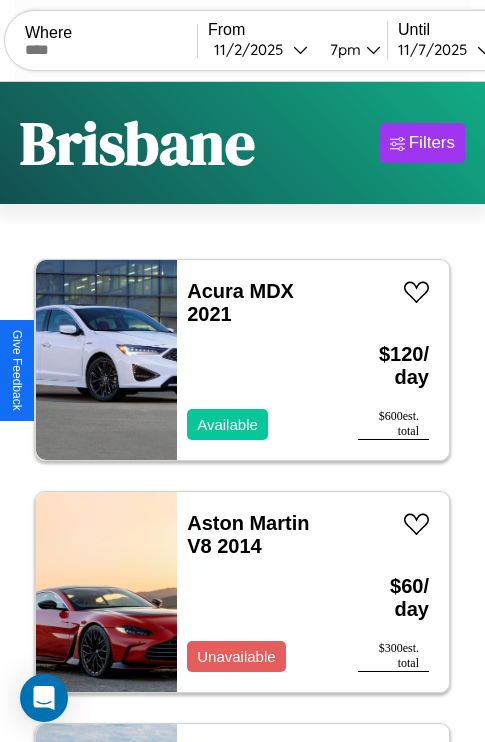 scroll, scrollTop: 33, scrollLeft: 0, axis: vertical 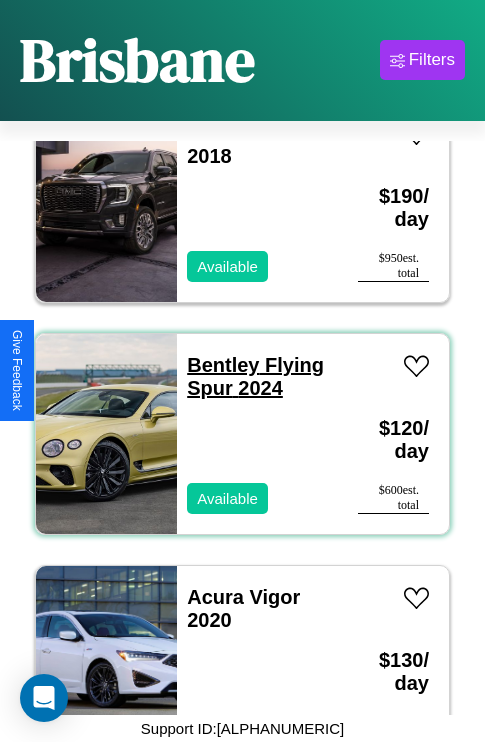 click on "Bentley   Flying Spur   2024" at bounding box center (255, 376) 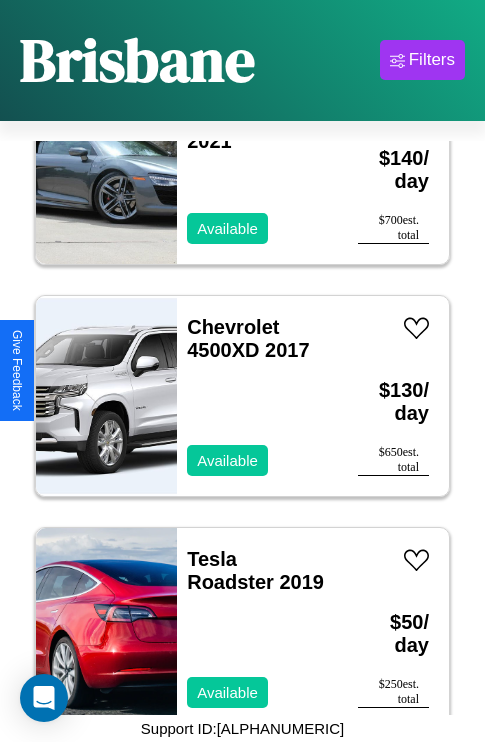 scroll, scrollTop: 8502, scrollLeft: 0, axis: vertical 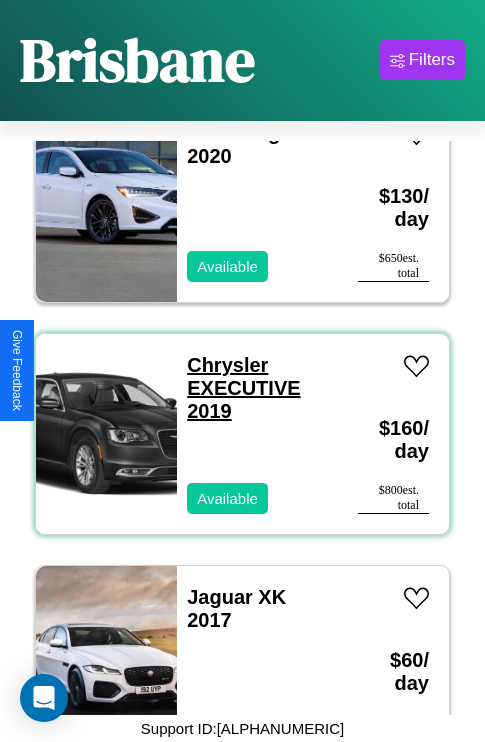 click on "Chrysler   EXECUTIVE   2019" at bounding box center [243, 388] 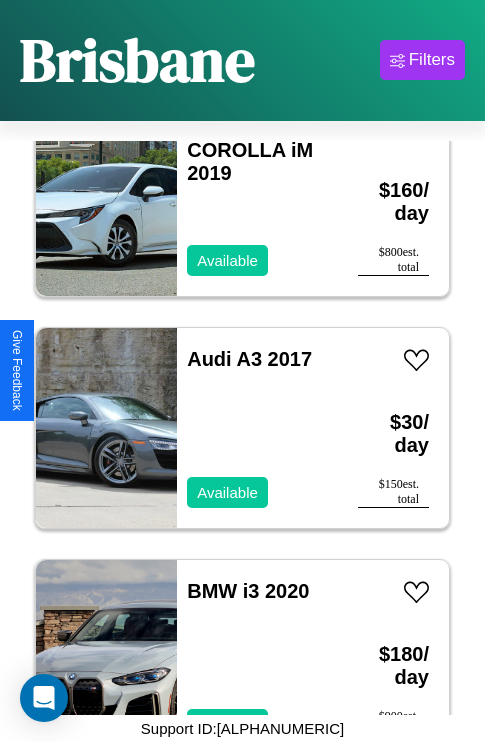 scroll, scrollTop: 1467, scrollLeft: 0, axis: vertical 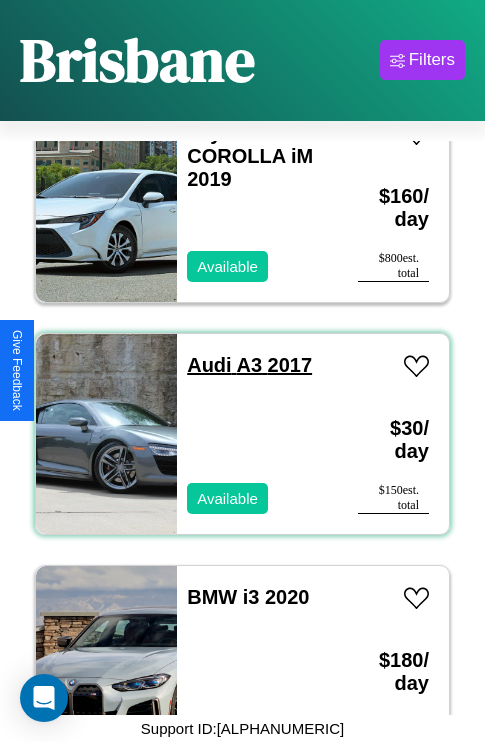 click on "Audi   A3   2017" at bounding box center (249, 365) 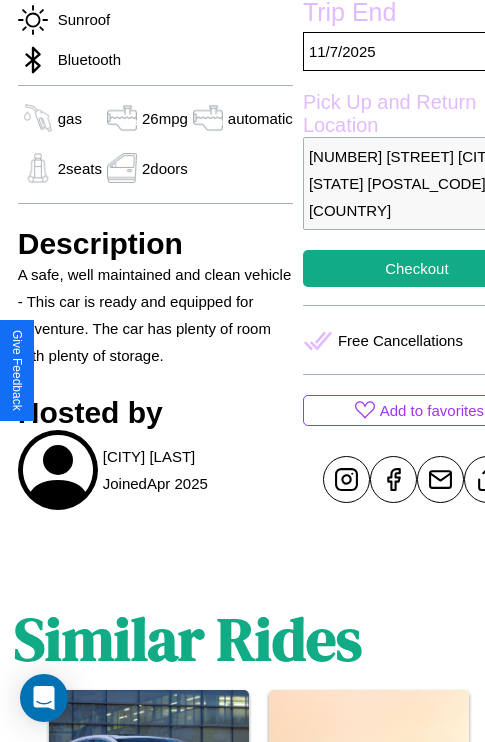 scroll, scrollTop: 589, scrollLeft: 64, axis: both 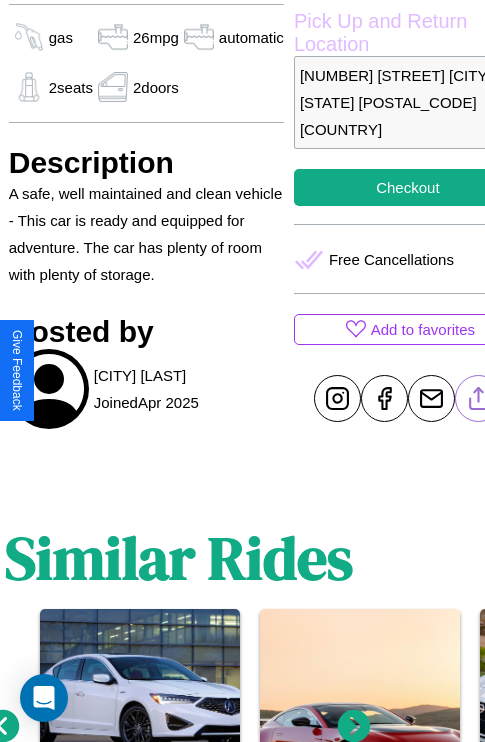 click 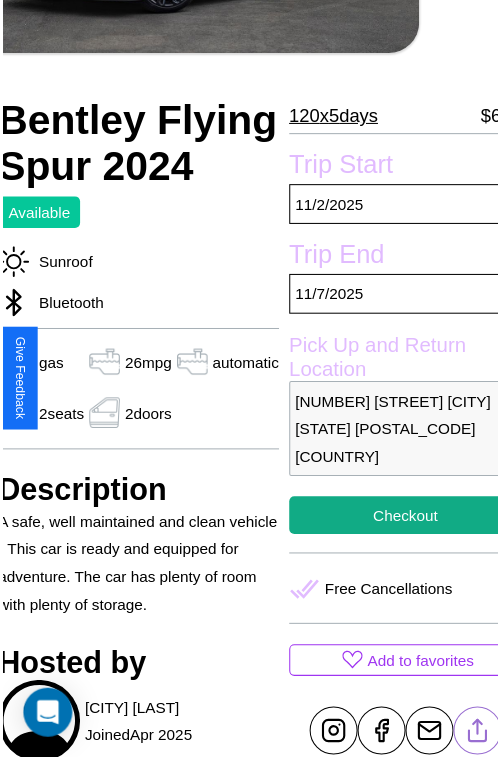 scroll, scrollTop: 100, scrollLeft: 84, axis: both 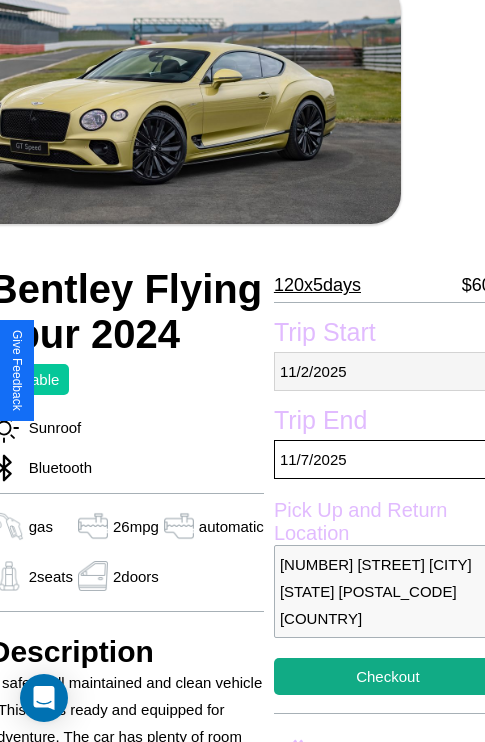 click on "[DATE]" at bounding box center (388, 371) 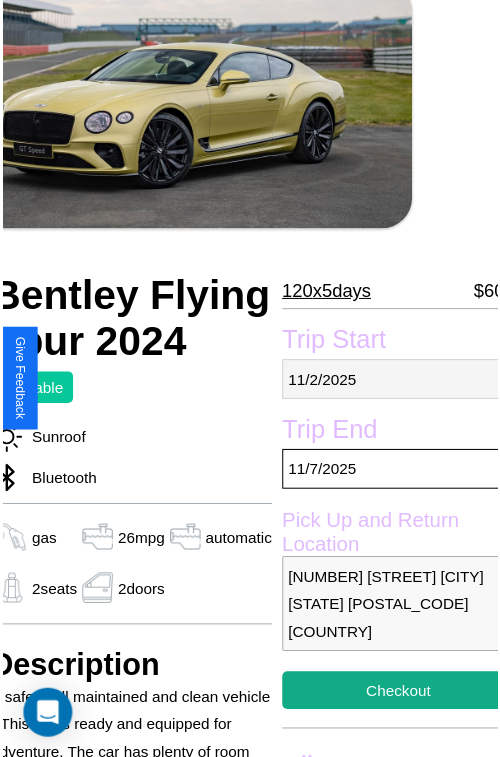 select on "*" 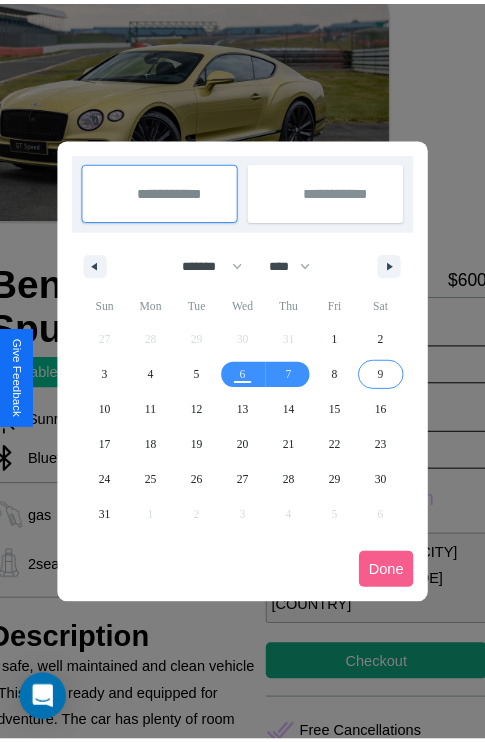 scroll, scrollTop: 0, scrollLeft: 84, axis: horizontal 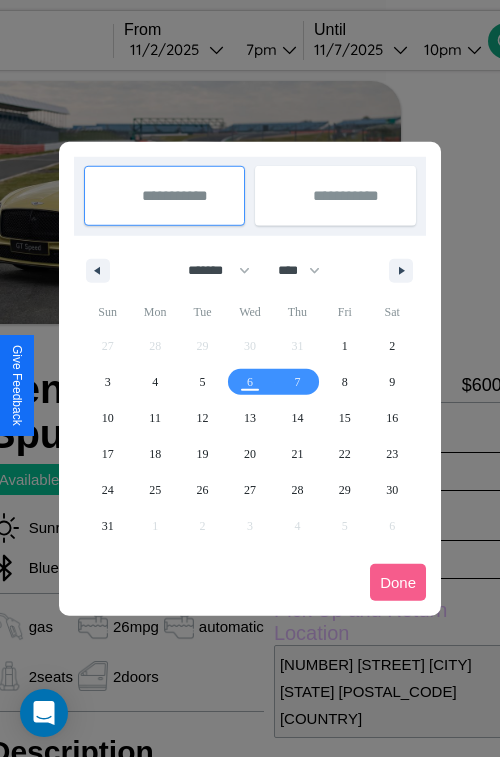 click at bounding box center [250, 378] 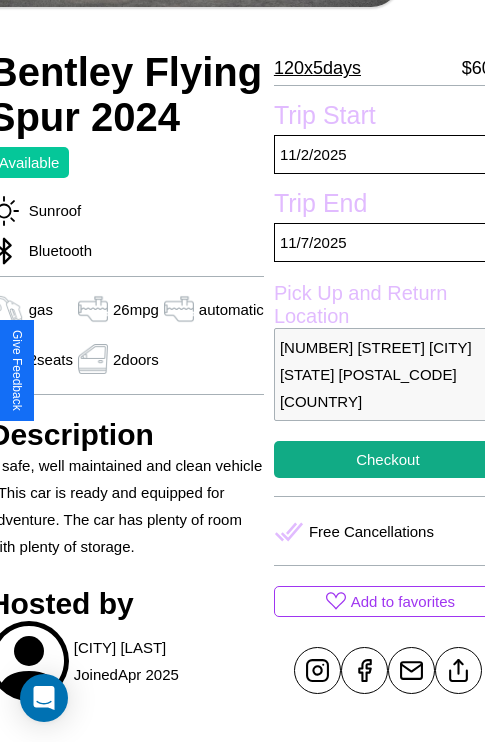 scroll, scrollTop: 378, scrollLeft: 84, axis: both 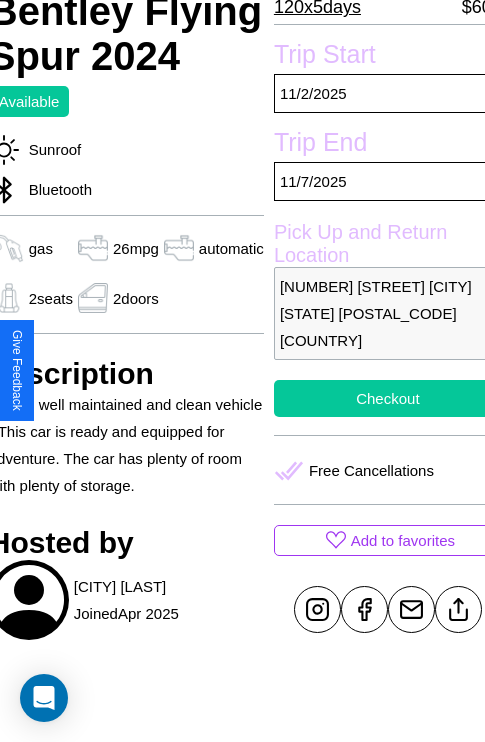 click on "Checkout" at bounding box center (388, 398) 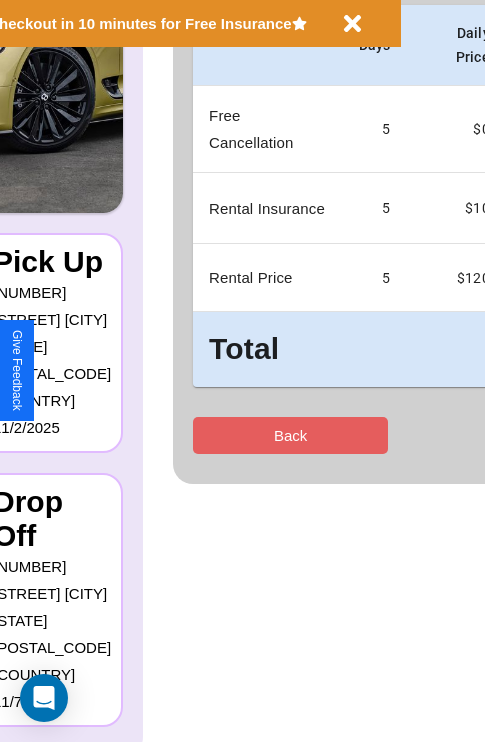 scroll, scrollTop: 0, scrollLeft: 0, axis: both 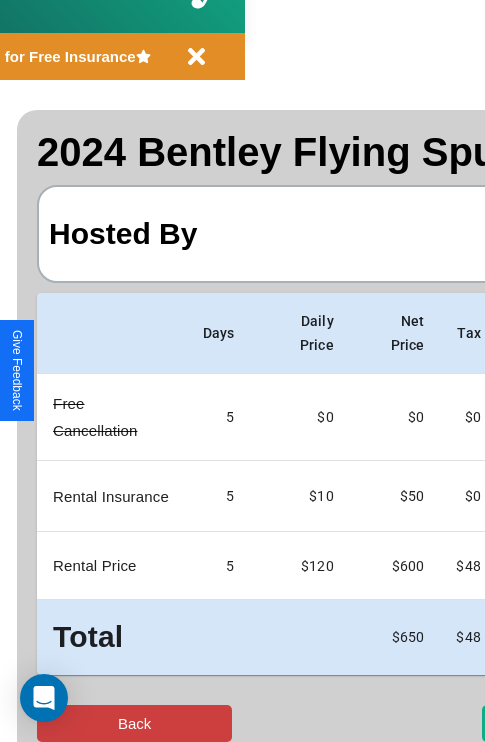 click on "Back" at bounding box center [134, 723] 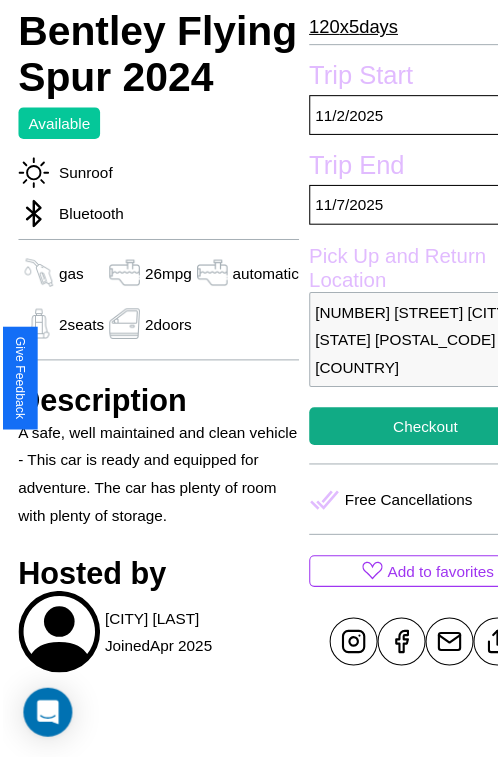 scroll, scrollTop: 520, scrollLeft: 84, axis: both 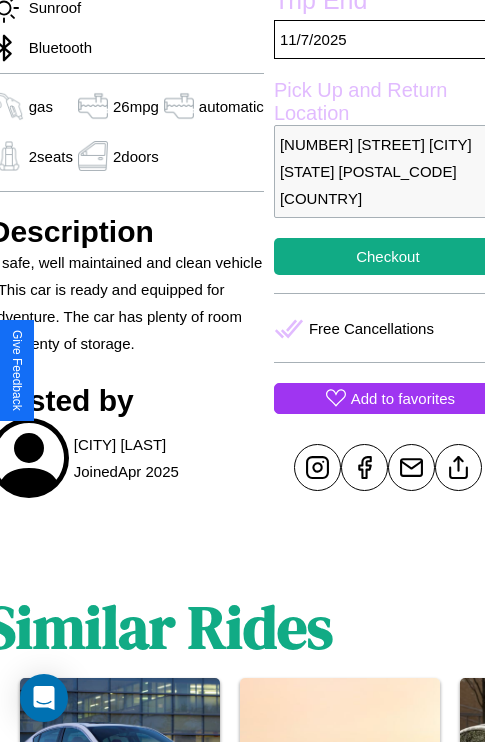 click on "Add to favorites" at bounding box center [403, 398] 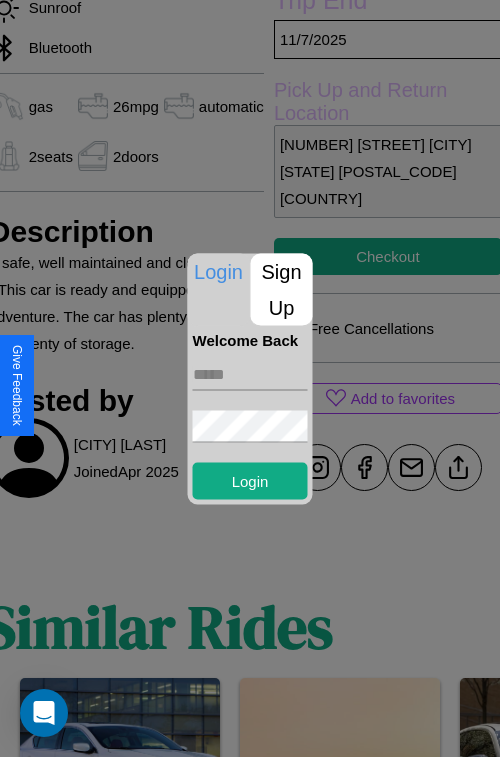 click on "Sign Up" at bounding box center (282, 289) 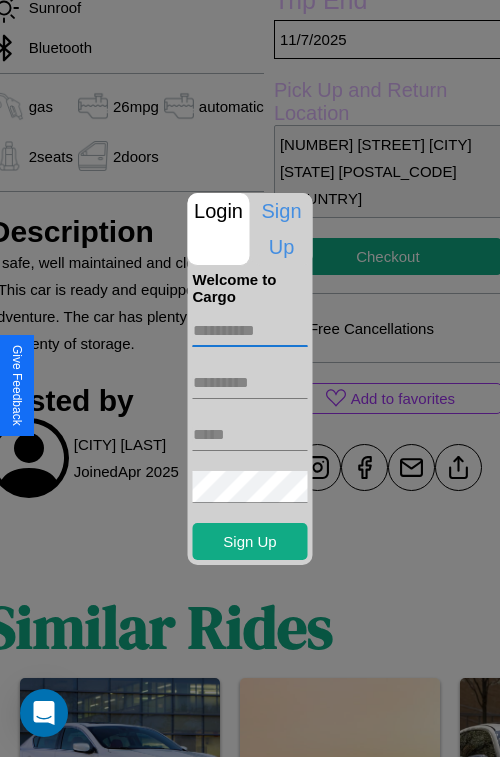 click at bounding box center (250, 331) 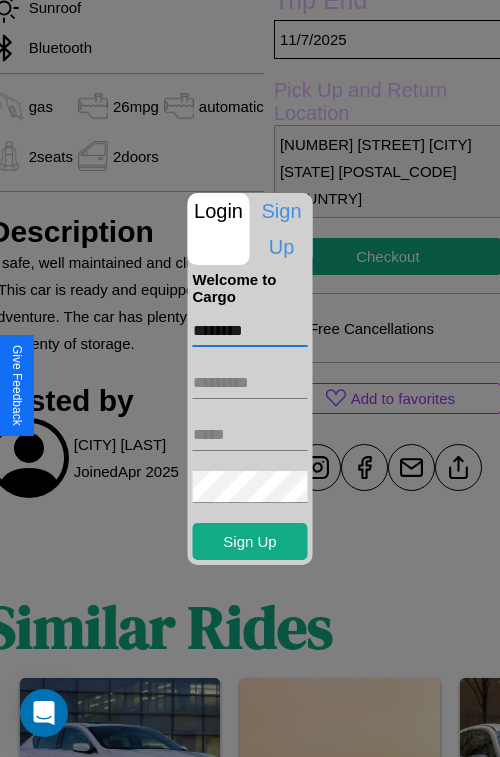 type on "********" 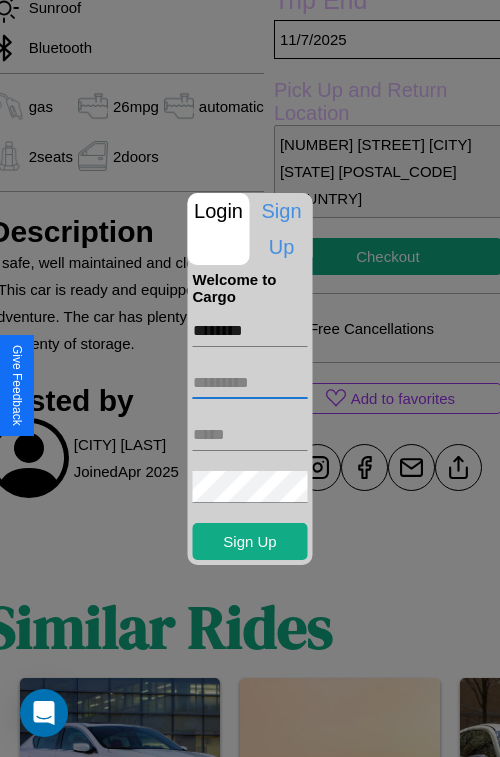 click at bounding box center (250, 383) 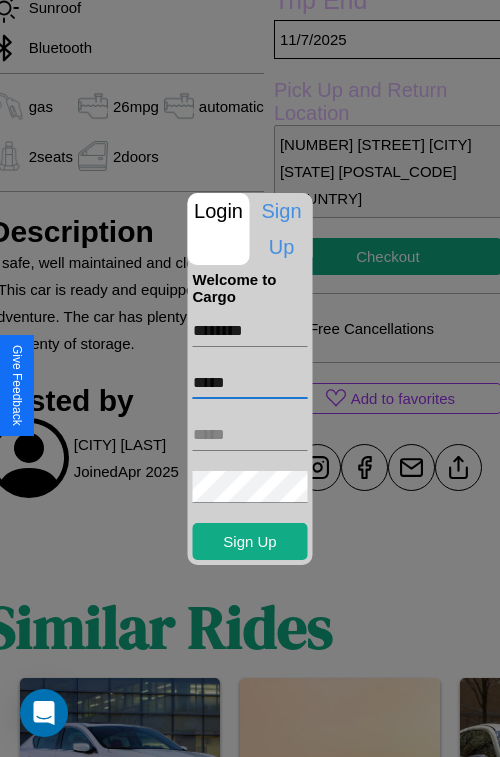 type on "*****" 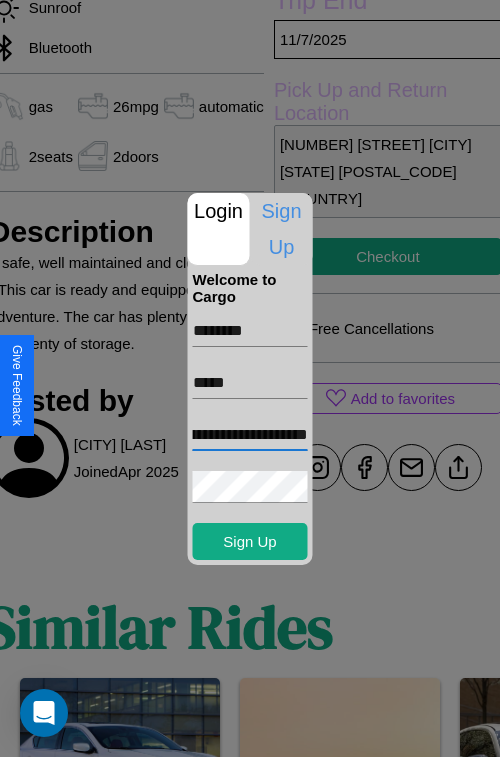scroll, scrollTop: 0, scrollLeft: 93, axis: horizontal 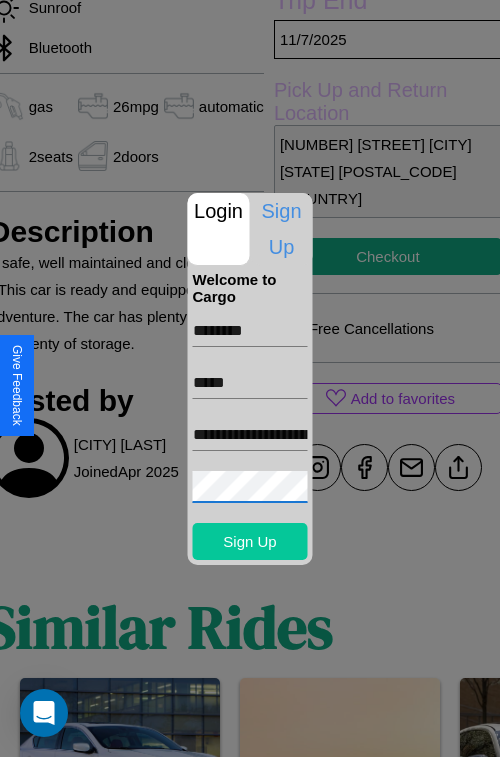 click on "Sign Up" at bounding box center [250, 541] 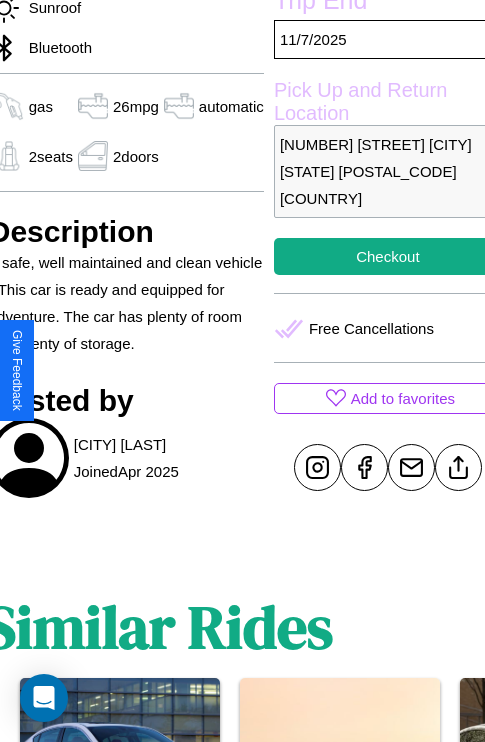 scroll, scrollTop: 520, scrollLeft: 84, axis: both 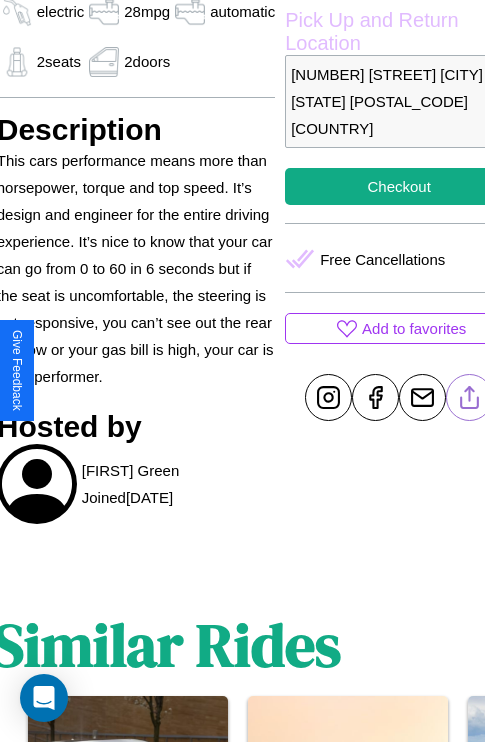 click 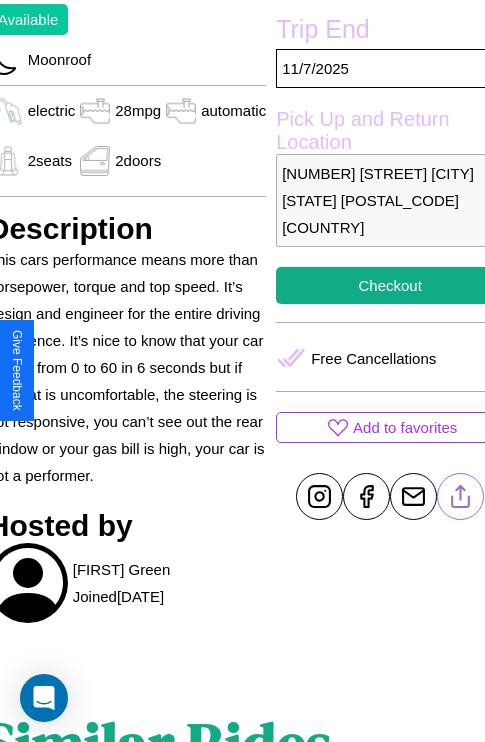 scroll, scrollTop: 499, scrollLeft: 96, axis: both 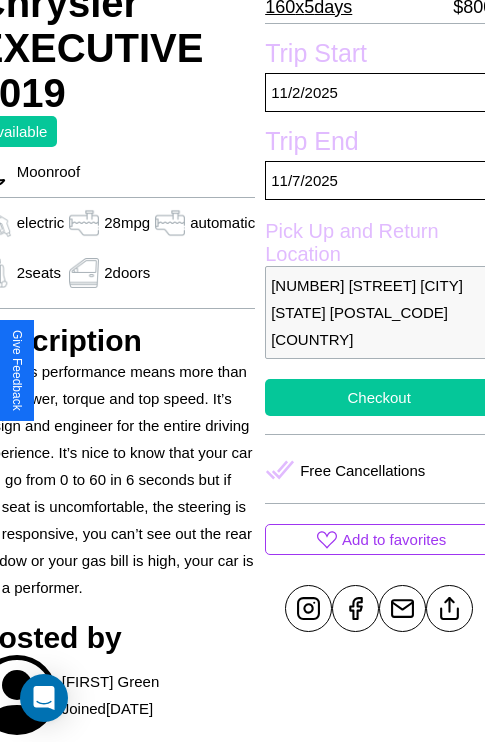 click on "Checkout" at bounding box center [379, 397] 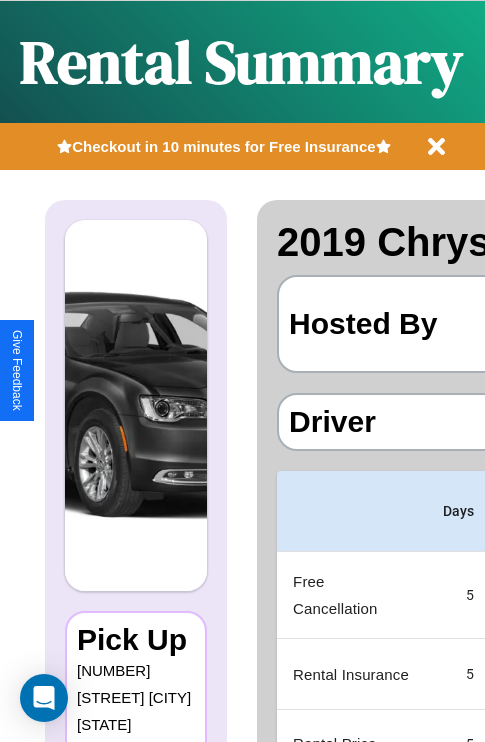 scroll, scrollTop: 0, scrollLeft: 389, axis: horizontal 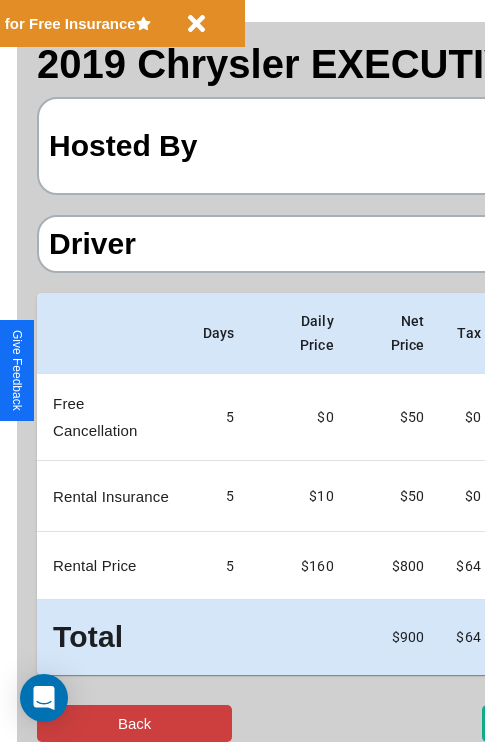 click on "Back" at bounding box center (134, 723) 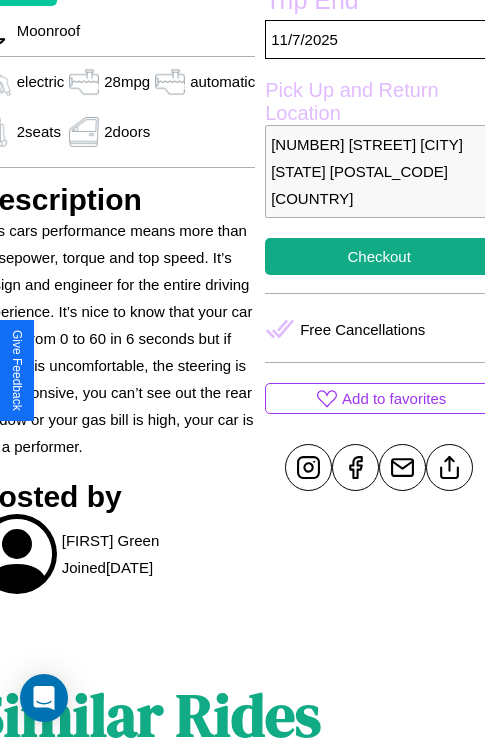 scroll, scrollTop: 641, scrollLeft: 96, axis: both 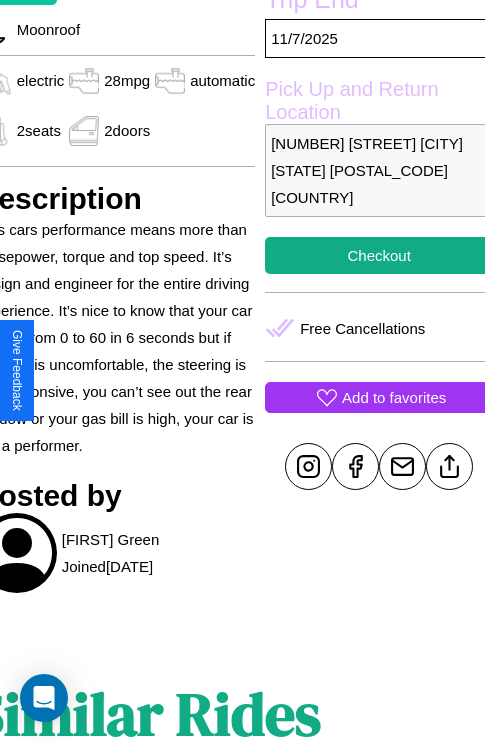 click on "Add to favorites" at bounding box center [394, 397] 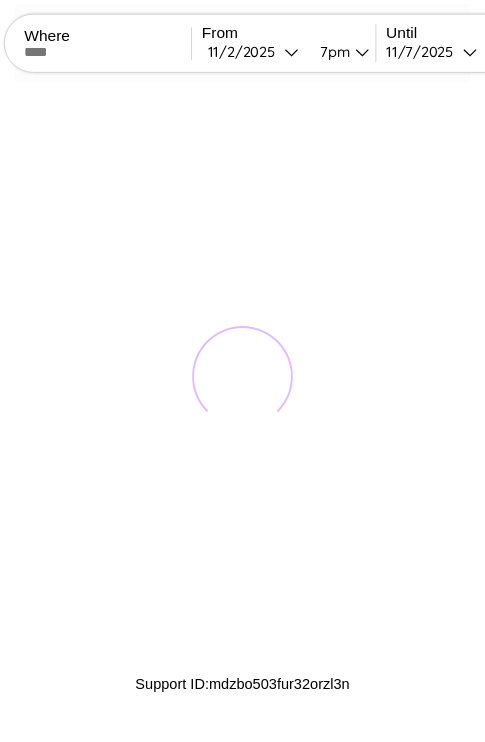 scroll, scrollTop: 0, scrollLeft: 0, axis: both 